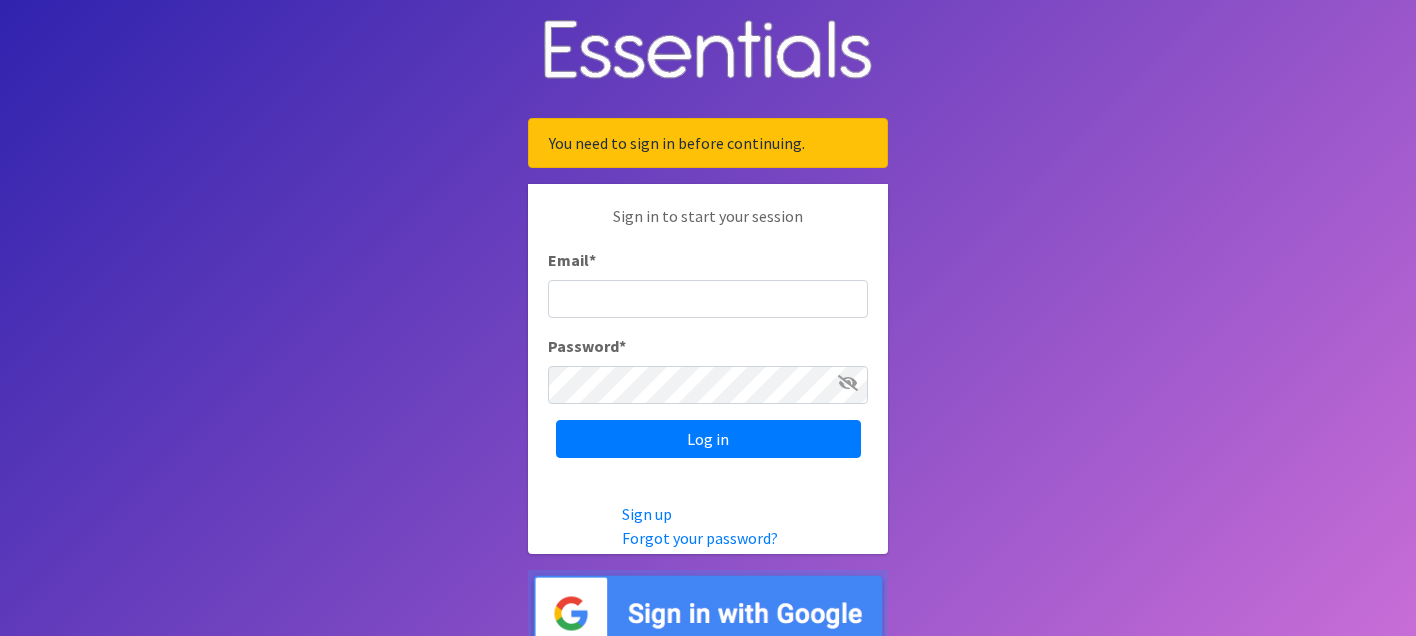 scroll, scrollTop: 0, scrollLeft: 0, axis: both 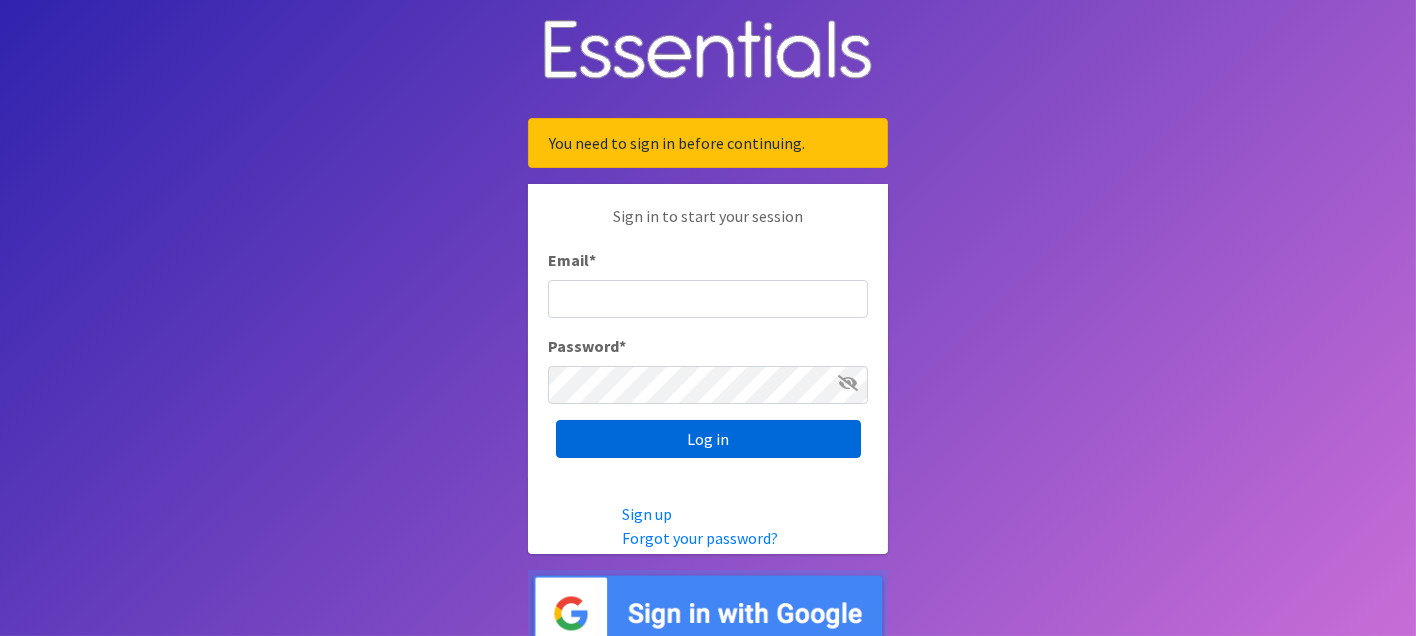 type on "[EMAIL]" 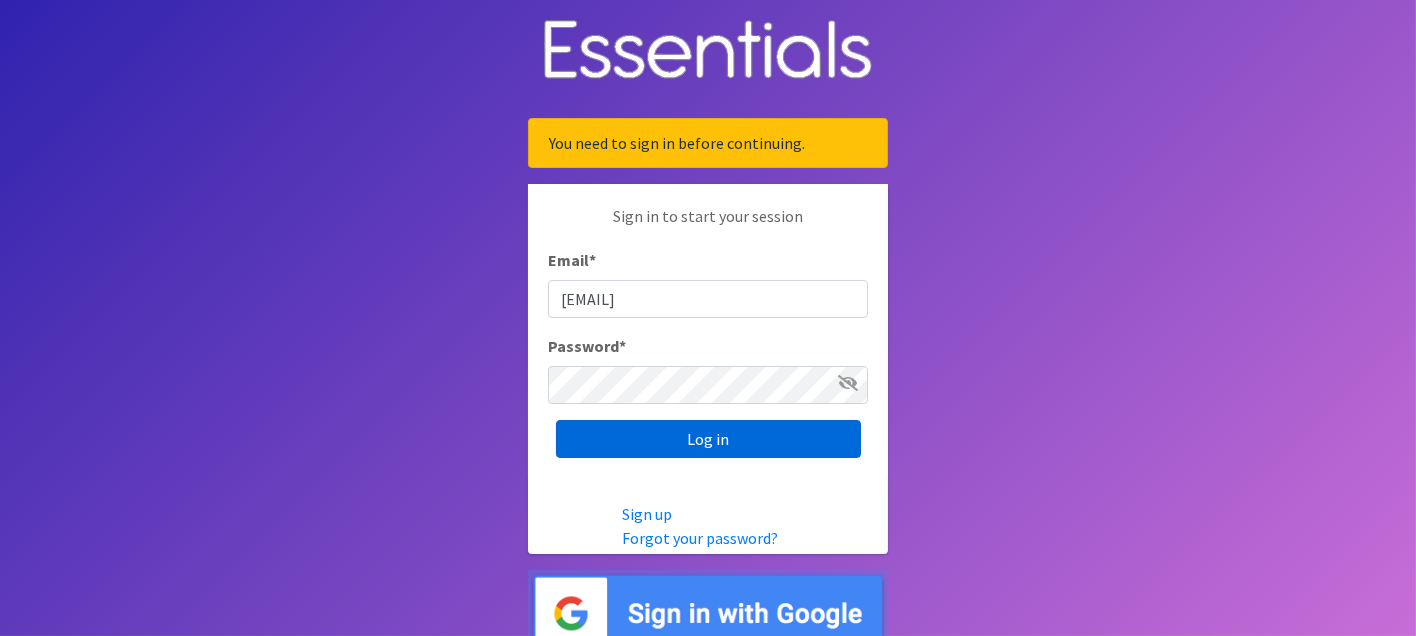 click on "Log in" at bounding box center (708, 439) 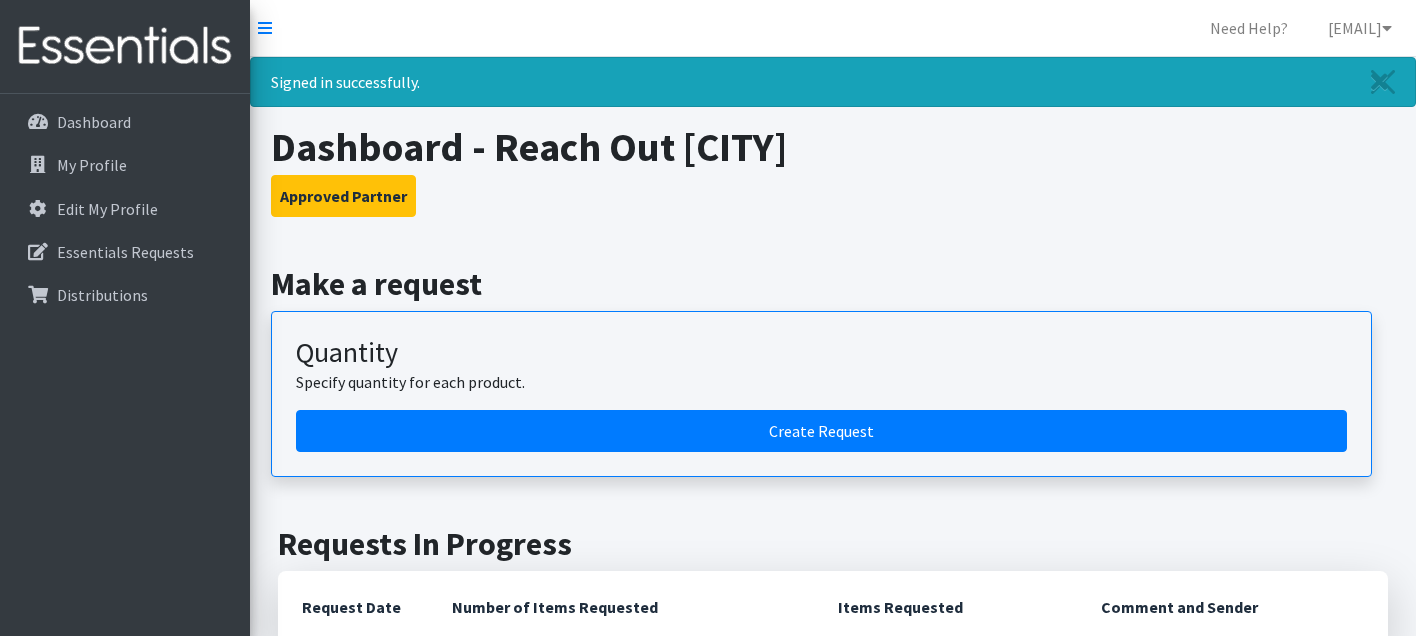 scroll, scrollTop: 0, scrollLeft: 0, axis: both 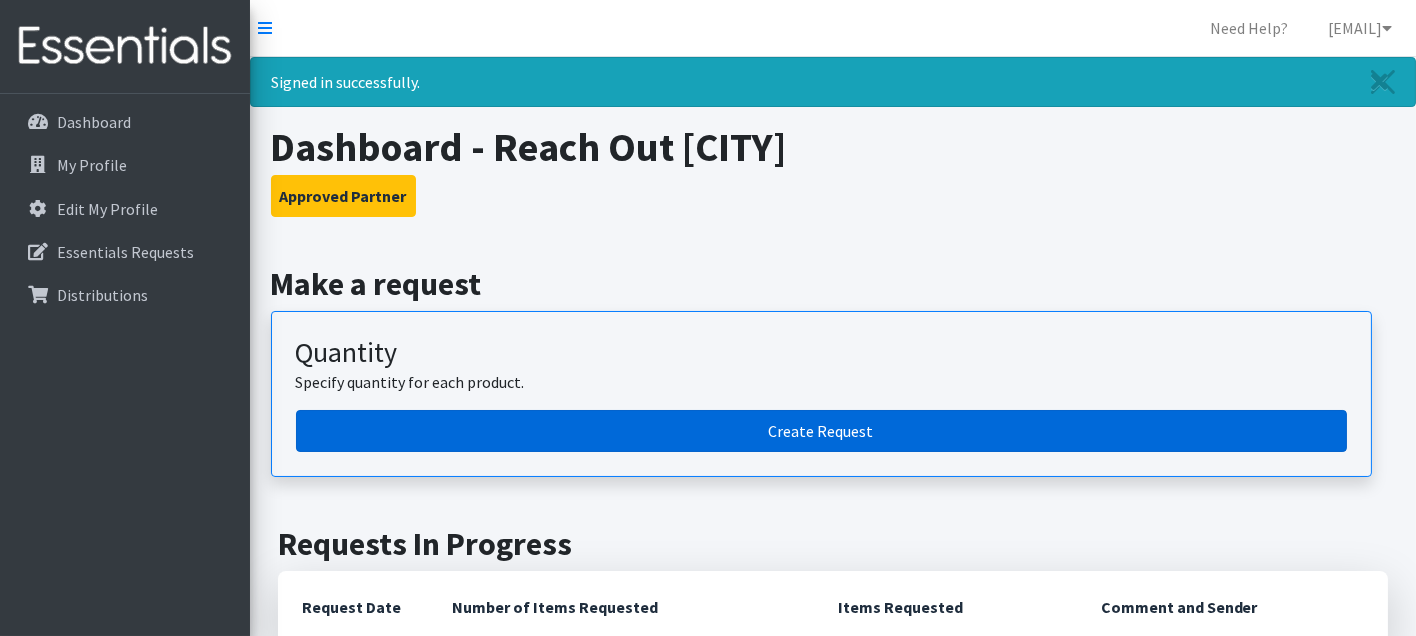 click on "Create Request" at bounding box center [821, 431] 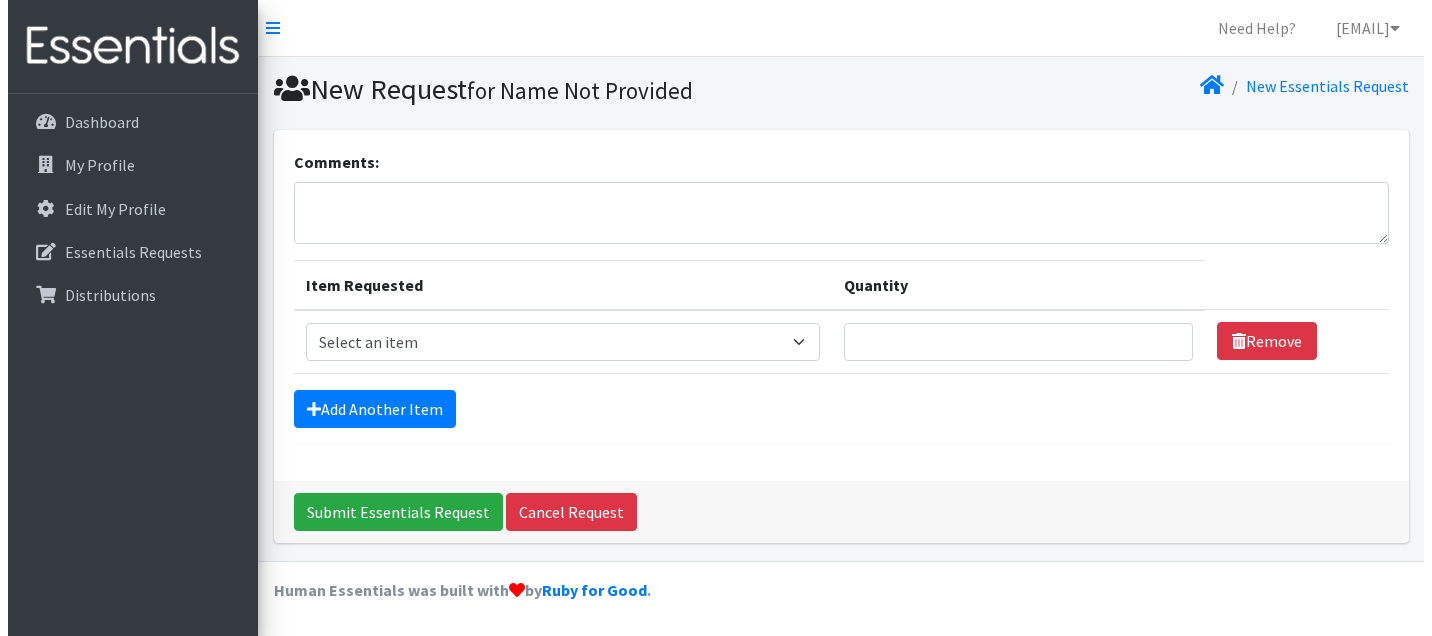 scroll, scrollTop: 0, scrollLeft: 0, axis: both 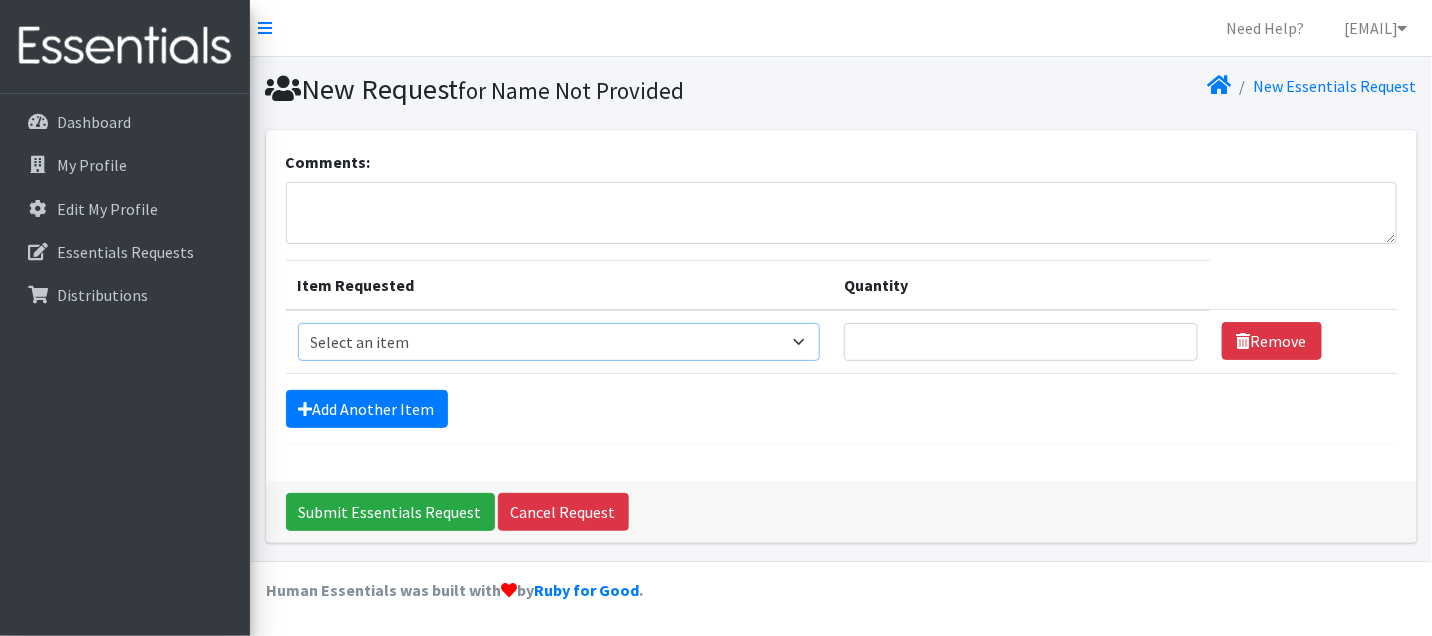 click on "Select an item
Box - 2T-3T Pull-ups [200 Pull-ups/8 Packs]
Box - 3T-4T Pull-ups [200 Pull-ups/8 Packs]
Box - 4T-5T Pull-Ups [200 Pull-ups/8 Packs]
Box - Newborn Diapers [450 Diapers/18 Packs]
Box - Size 1 Diapers [375 Diapers/15 Packs]
Box - Size 2 Diapers [375 Diapers/15 Packs]
Box - Size 3 Diapers [250 Diapers/10 Packs]
Box - Size 4 Diapers [225 Diapers/9 Packs]
Box - Size 5 Diapers [200 Diapers/8 Packs]
Box - Size 6 Diapers [200 Diapers/8 Packs]
Box - Size 7 Diapers [200 Diapers/8 Packs]
Box - Wipes [18 Packs]
Diapers - Newborn
Diapers - Preemie
Diapers - Size 1
Diapers - Size 2
Diapers - Size 3
Diapers - Size 4
Diapers - Size 5
Diapers - Size 6
Diapers - Size 7
Kids Pull-Ups (2T-3T)
Kids Pull-Ups (3T-4T)
Kids Pull-Ups (4T-5T)
Wipes (Baby)" at bounding box center [559, 342] 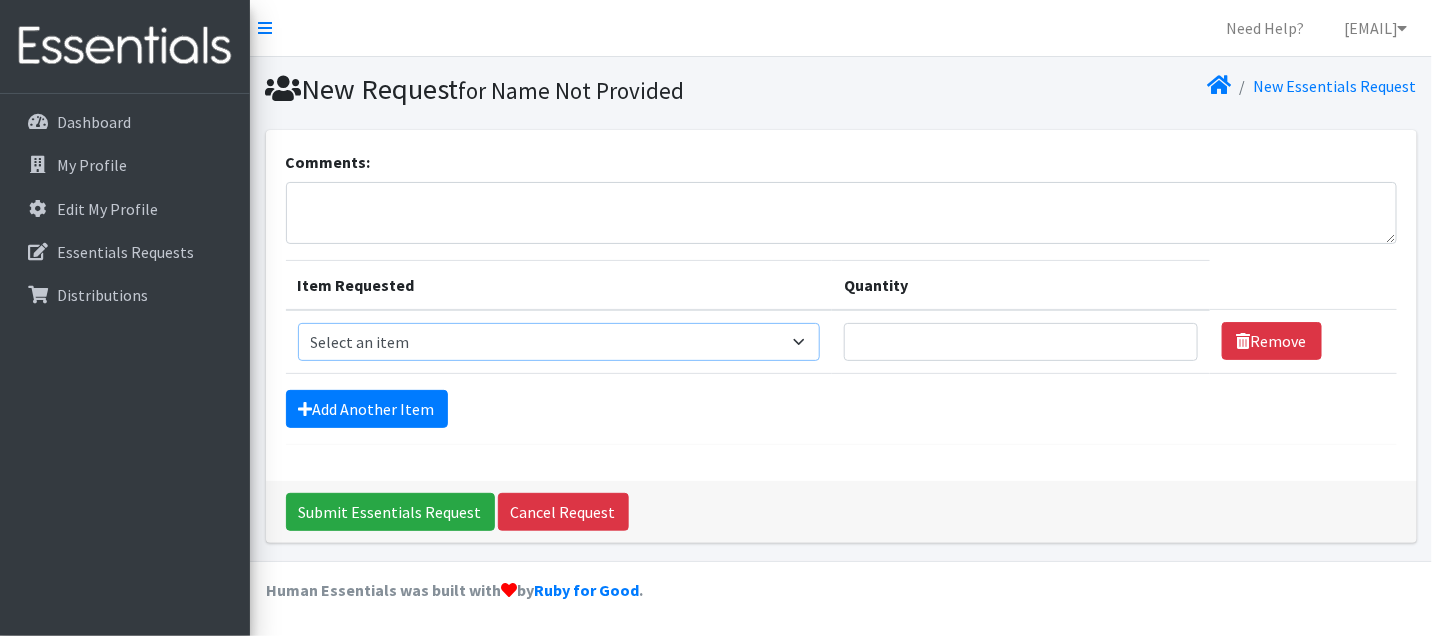 select on "14396" 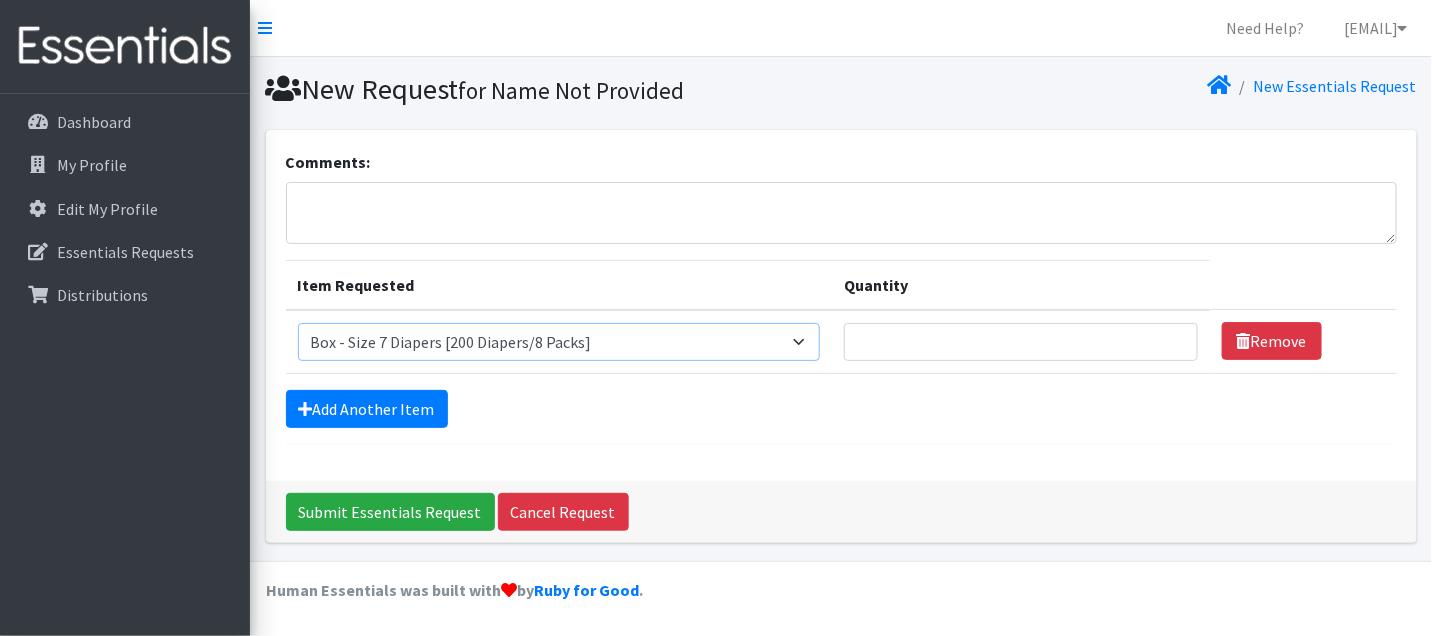 click on "Select an item
Box - 2T-3T Pull-ups [200 Pull-ups/8 Packs]
Box - 3T-4T Pull-ups [200 Pull-ups/8 Packs]
Box - 4T-5T Pull-Ups [200 Pull-ups/8 Packs]
Box - Newborn Diapers [450 Diapers/18 Packs]
Box - Size 1 Diapers [375 Diapers/15 Packs]
Box - Size 2 Diapers [375 Diapers/15 Packs]
Box - Size 3 Diapers [250 Diapers/10 Packs]
Box - Size 4 Diapers [225 Diapers/9 Packs]
Box - Size 5 Diapers [200 Diapers/8 Packs]
Box - Size 6 Diapers [200 Diapers/8 Packs]
Box - Size 7 Diapers [200 Diapers/8 Packs]
Box - Wipes [18 Packs]
Diapers - Newborn
Diapers - Preemie
Diapers - Size 1
Diapers - Size 2
Diapers - Size 3
Diapers - Size 4
Diapers - Size 5
Diapers - Size 6
Diapers - Size 7
Kids Pull-Ups (2T-3T)
Kids Pull-Ups (3T-4T)
Kids Pull-Ups (4T-5T)
Wipes (Baby)" at bounding box center [559, 342] 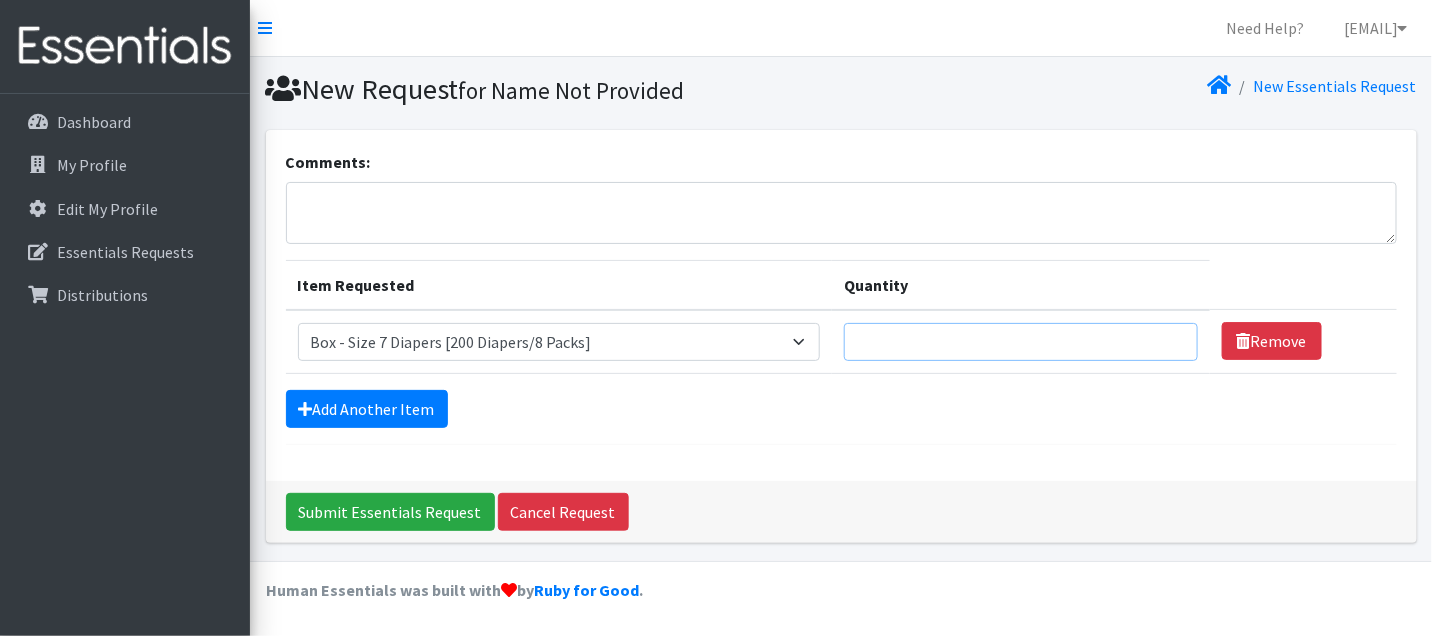 click on "Quantity" at bounding box center (1021, 342) 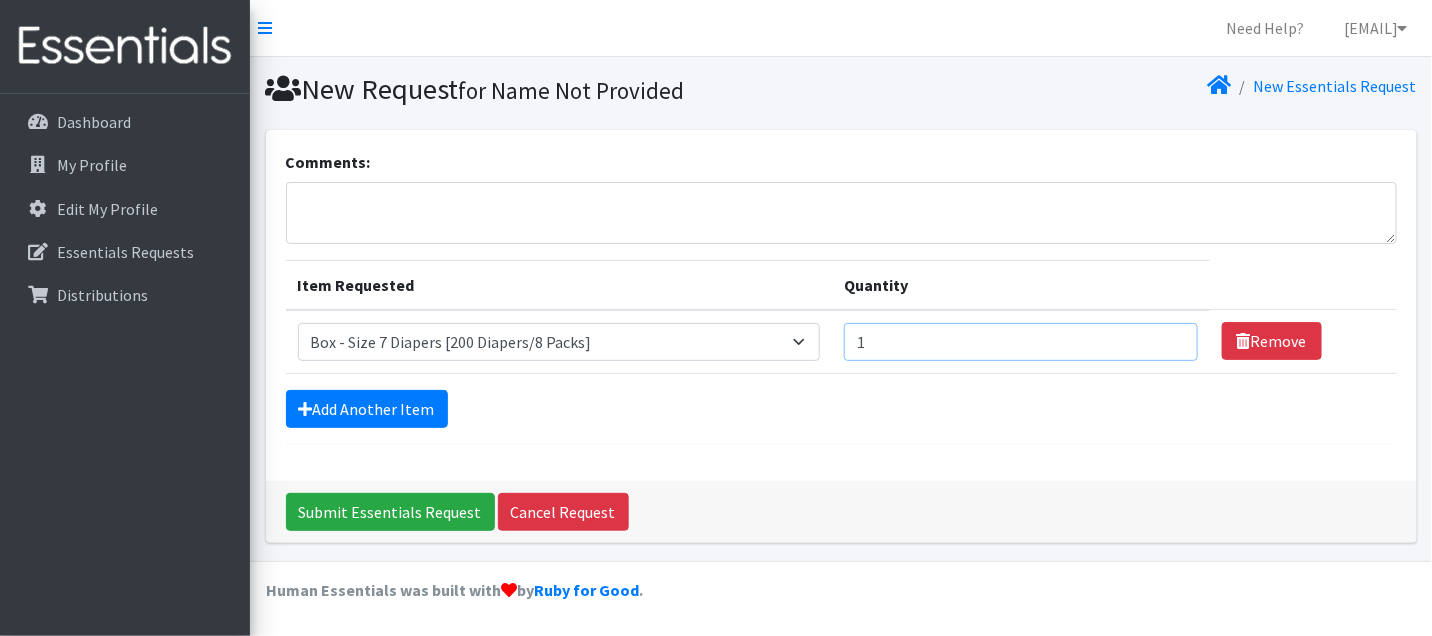 click on "1" at bounding box center [1021, 342] 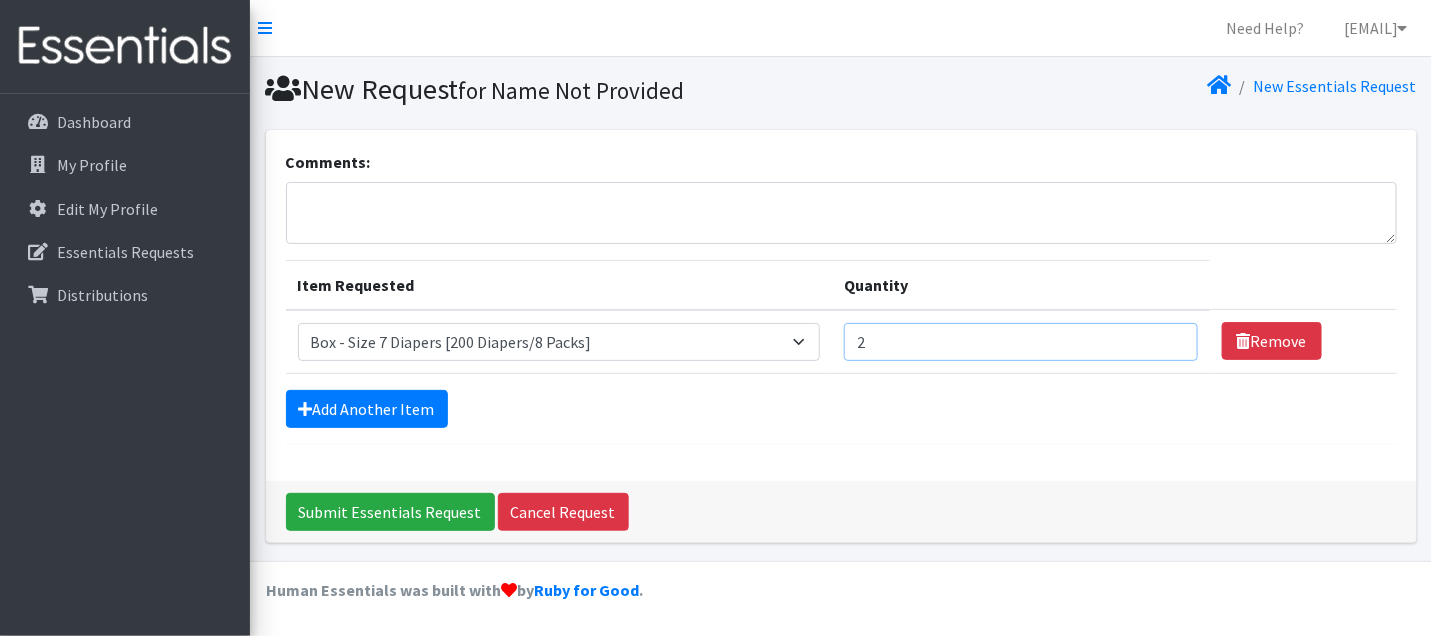 type on "2" 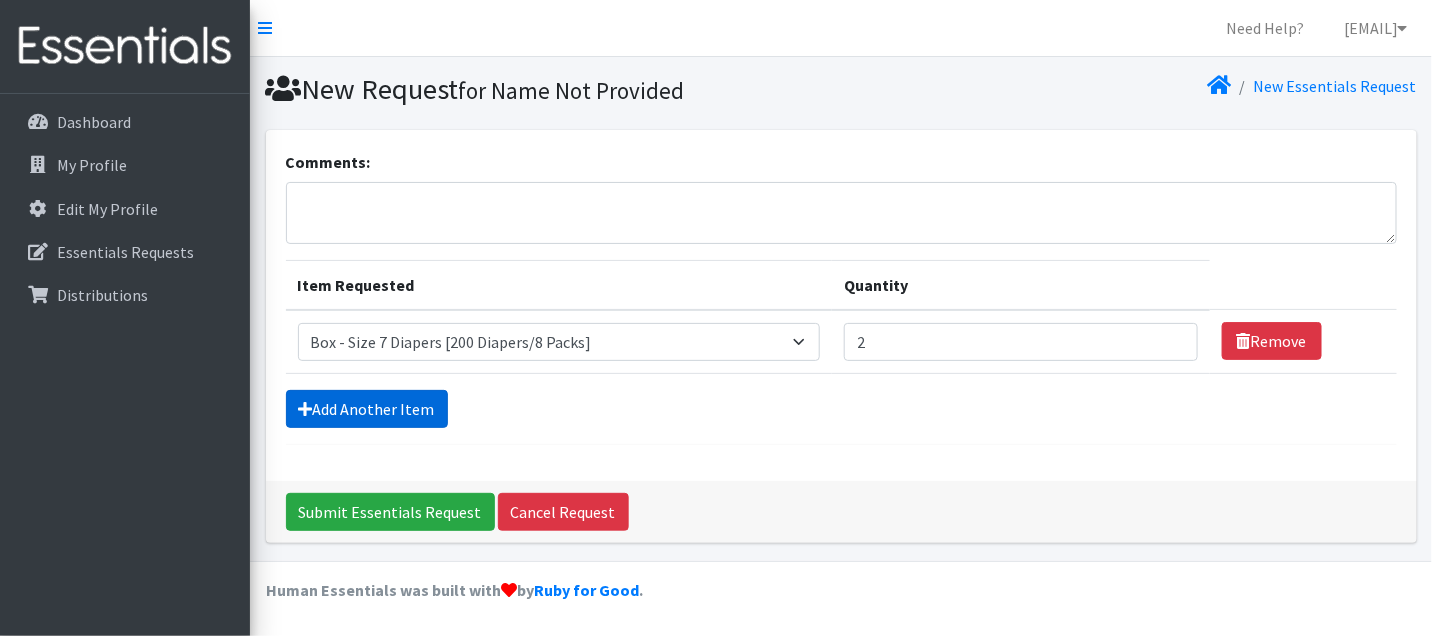 click on "Add Another Item" at bounding box center (367, 409) 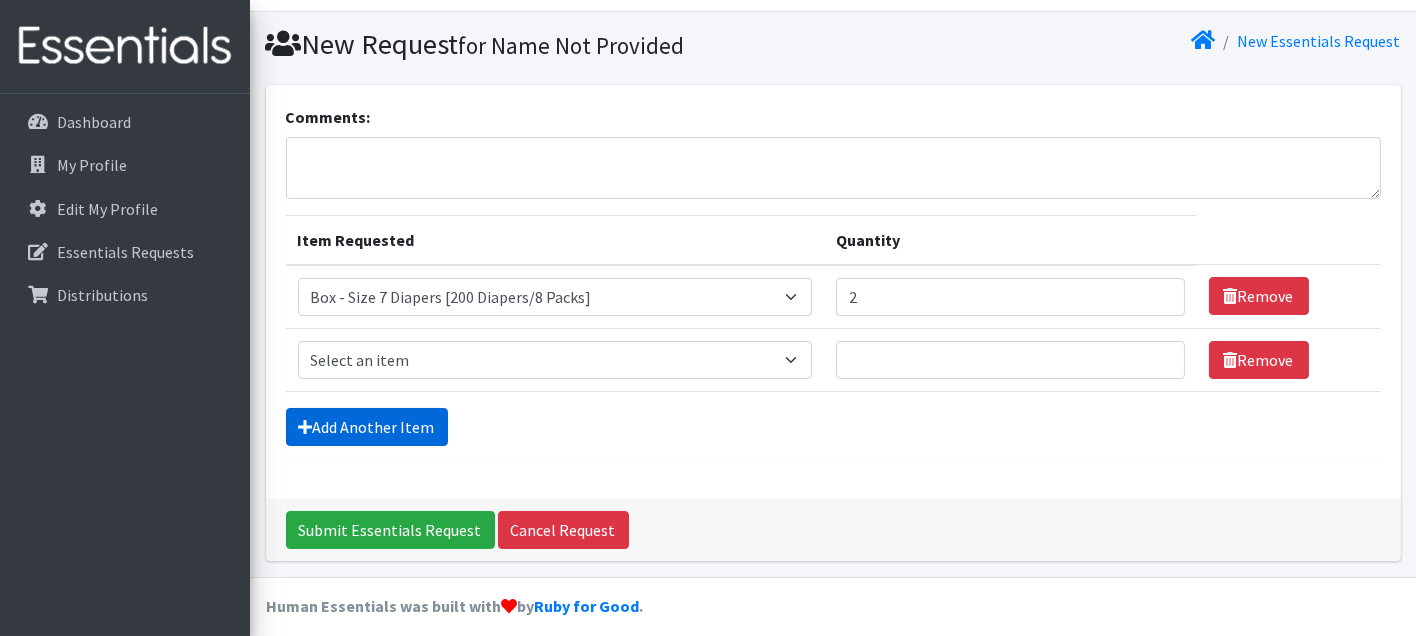 scroll, scrollTop: 57, scrollLeft: 0, axis: vertical 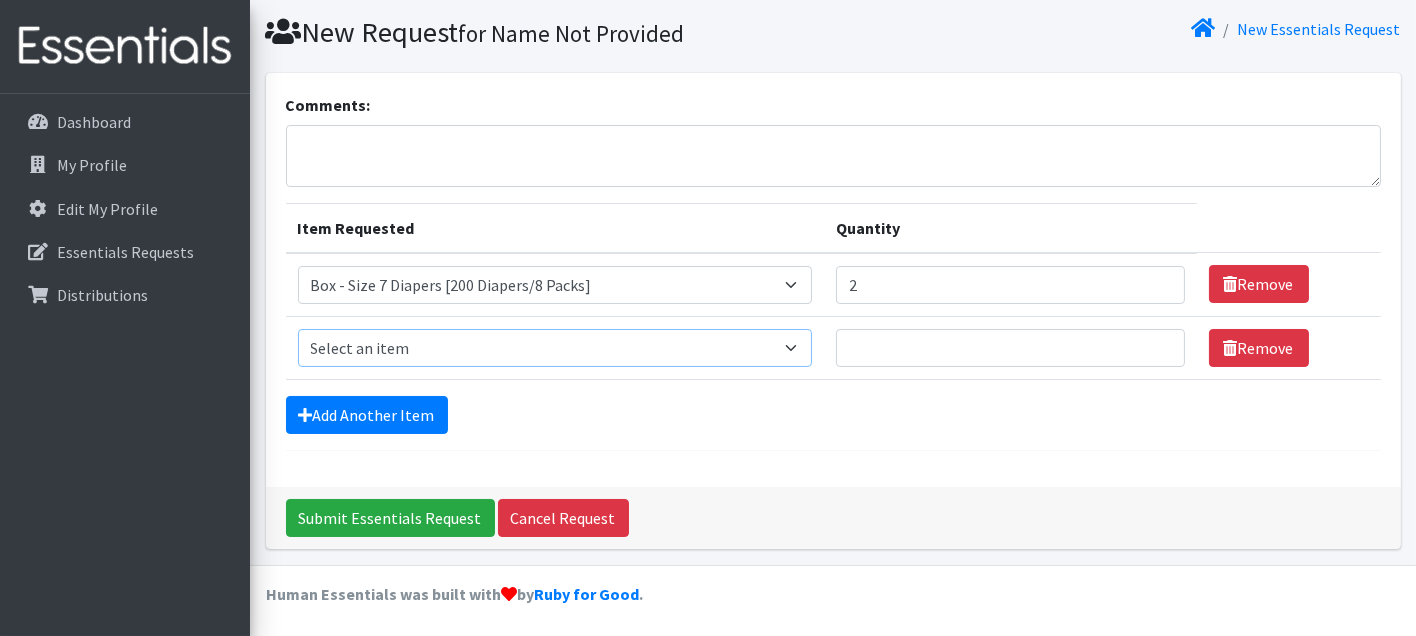 click on "Select an item
Box - 2T-3T Pull-ups [200 Pull-ups/8 Packs]
Box - 3T-4T Pull-ups [200 Pull-ups/8 Packs]
Box - 4T-5T Pull-Ups [200 Pull-ups/8 Packs]
Box - Newborn Diapers [450 Diapers/18 Packs]
Box - Size 1 Diapers [375 Diapers/15 Packs]
Box - Size 2 Diapers [375 Diapers/15 Packs]
Box - Size 3 Diapers [250 Diapers/10 Packs]
Box - Size 4 Diapers [225 Diapers/9 Packs]
Box - Size 5 Diapers [200 Diapers/8 Packs]
Box - Size 6 Diapers [200 Diapers/8 Packs]
Box - Size 7 Diapers [200 Diapers/8 Packs]
Box - Wipes [18 Packs]
Diapers - Newborn
Diapers - Preemie
Diapers - Size 1
Diapers - Size 2
Diapers - Size 3
Diapers - Size 4
Diapers - Size 5
Diapers - Size 6
Diapers - Size 7
Kids Pull-Ups (2T-3T)
Kids Pull-Ups (3T-4T)
Kids Pull-Ups (4T-5T)
Wipes (Baby)" at bounding box center (555, 348) 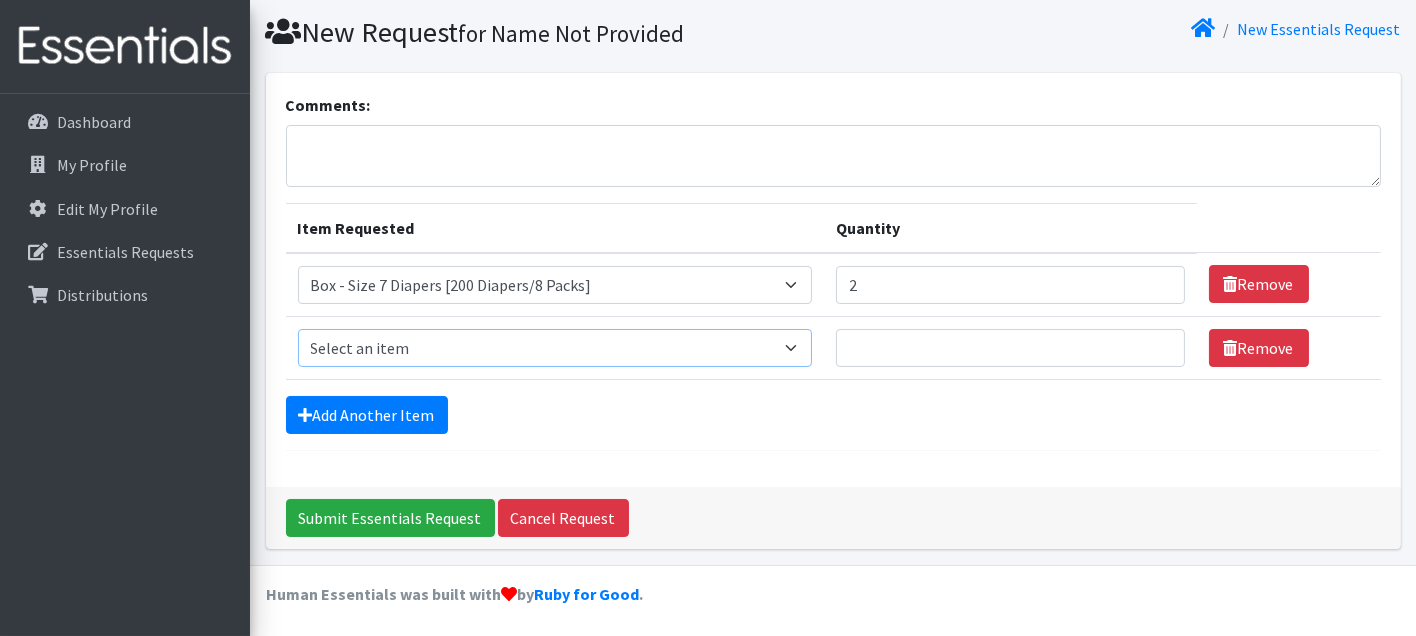 select on "14394" 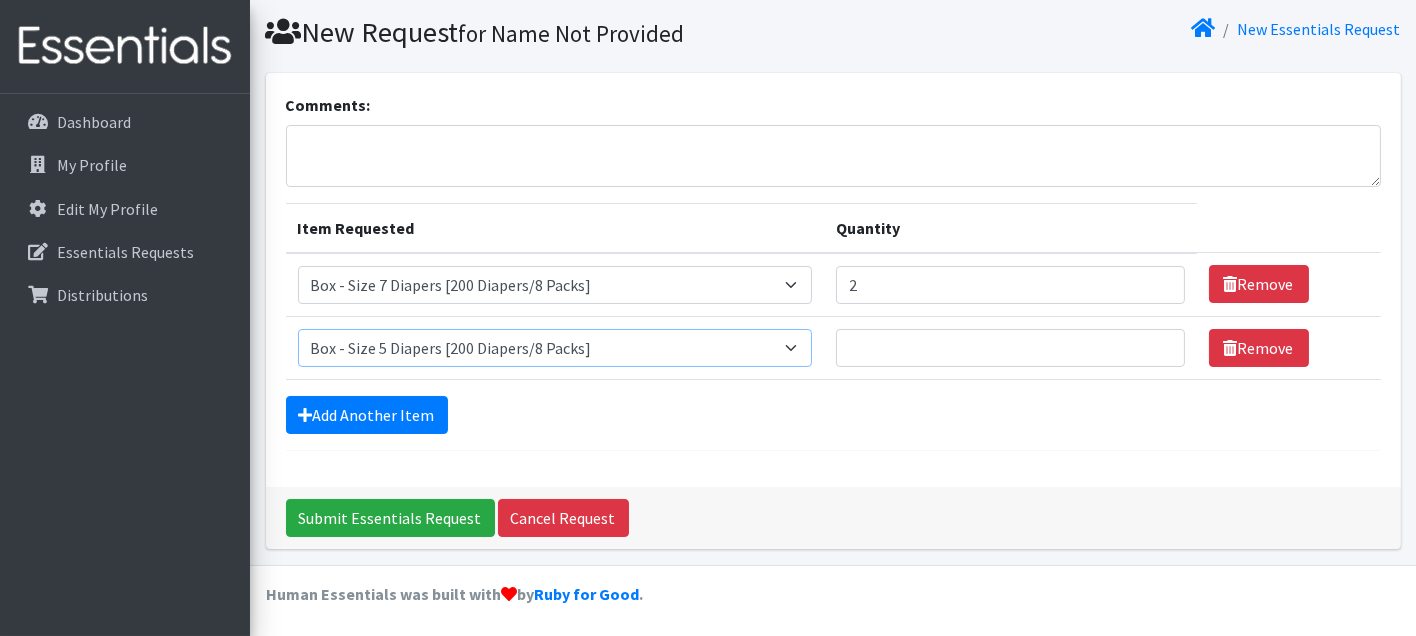 click on "Select an item
Box - 2T-3T Pull-ups [200 Pull-ups/8 Packs]
Box - 3T-4T Pull-ups [200 Pull-ups/8 Packs]
Box - 4T-5T Pull-Ups [200 Pull-ups/8 Packs]
Box - Newborn Diapers [450 Diapers/18 Packs]
Box - Size 1 Diapers [375 Diapers/15 Packs]
Box - Size 2 Diapers [375 Diapers/15 Packs]
Box - Size 3 Diapers [250 Diapers/10 Packs]
Box - Size 4 Diapers [225 Diapers/9 Packs]
Box - Size 5 Diapers [200 Diapers/8 Packs]
Box - Size 6 Diapers [200 Diapers/8 Packs]
Box - Size 7 Diapers [200 Diapers/8 Packs]
Box - Wipes [18 Packs]
Diapers - Newborn
Diapers - Preemie
Diapers - Size 1
Diapers - Size 2
Diapers - Size 3
Diapers - Size 4
Diapers - Size 5
Diapers - Size 6
Diapers - Size 7
Kids Pull-Ups (2T-3T)
Kids Pull-Ups (3T-4T)
Kids Pull-Ups (4T-5T)
Wipes (Baby)" at bounding box center (555, 348) 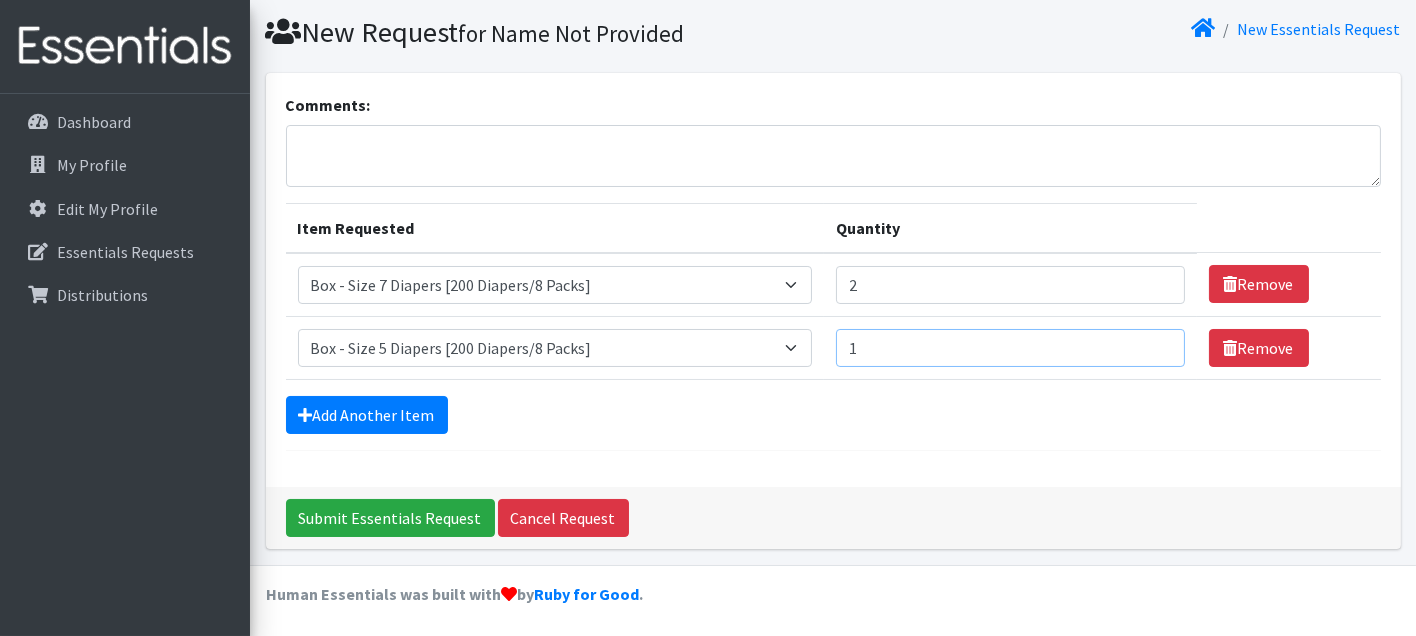 type on "1" 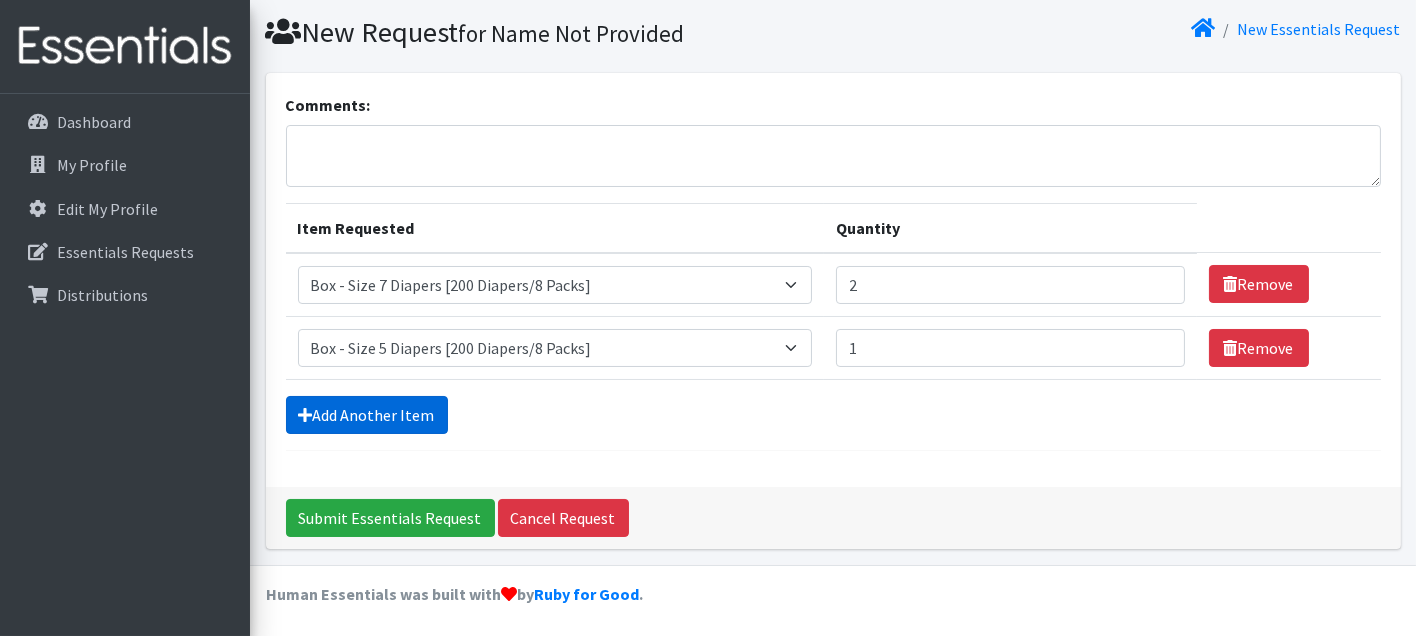 click on "Add Another Item" at bounding box center [367, 415] 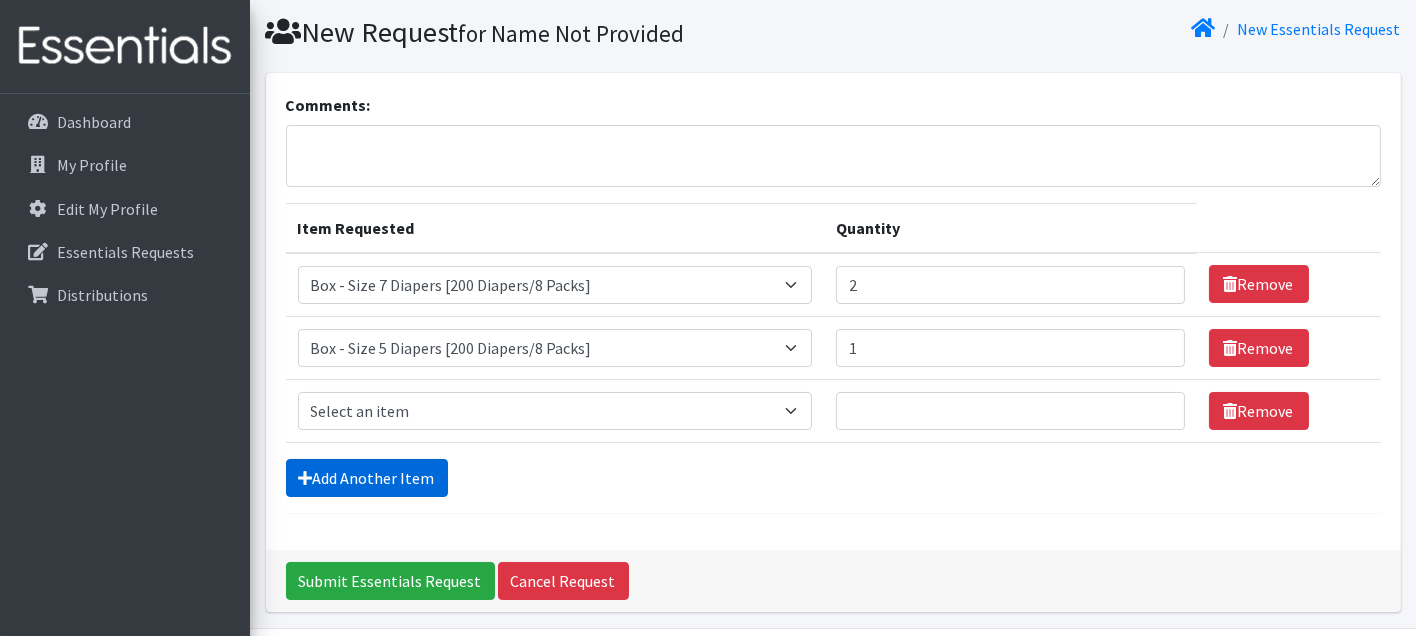 scroll, scrollTop: 120, scrollLeft: 0, axis: vertical 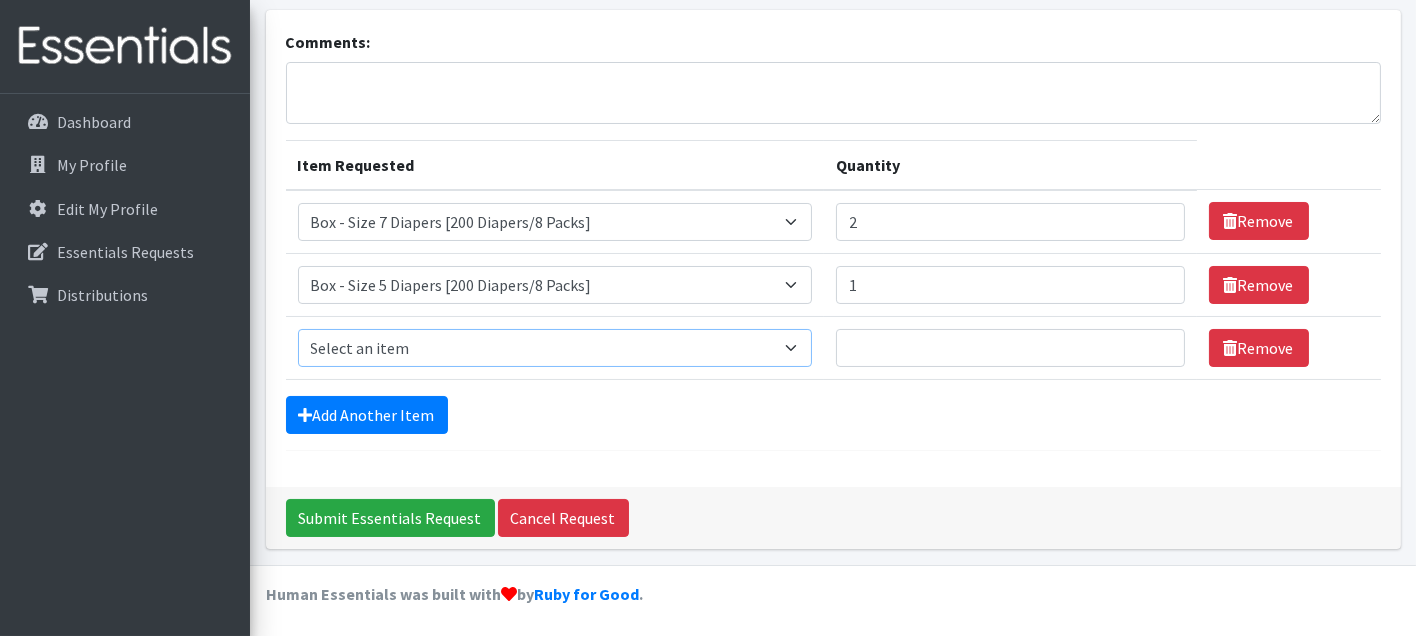 click on "Select an item
Box - 2T-3T Pull-ups [200 Pull-ups/8 Packs]
Box - 3T-4T Pull-ups [200 Pull-ups/8 Packs]
Box - 4T-5T Pull-Ups [200 Pull-ups/8 Packs]
Box - Newborn Diapers [450 Diapers/18 Packs]
Box - Size 1 Diapers [375 Diapers/15 Packs]
Box - Size 2 Diapers [375 Diapers/15 Packs]
Box - Size 3 Diapers [250 Diapers/10 Packs]
Box - Size 4 Diapers [225 Diapers/9 Packs]
Box - Size 5 Diapers [200 Diapers/8 Packs]
Box - Size 6 Diapers [200 Diapers/8 Packs]
Box - Size 7 Diapers [200 Diapers/8 Packs]
Box - Wipes [18 Packs]
Diapers - Newborn
Diapers - Preemie
Diapers - Size 1
Diapers - Size 2
Diapers - Size 3
Diapers - Size 4
Diapers - Size 5
Diapers - Size 6
Diapers - Size 7
Kids Pull-Ups (2T-3T)
Kids Pull-Ups (3T-4T)
Kids Pull-Ups (4T-5T)
Wipes (Baby)" at bounding box center [555, 348] 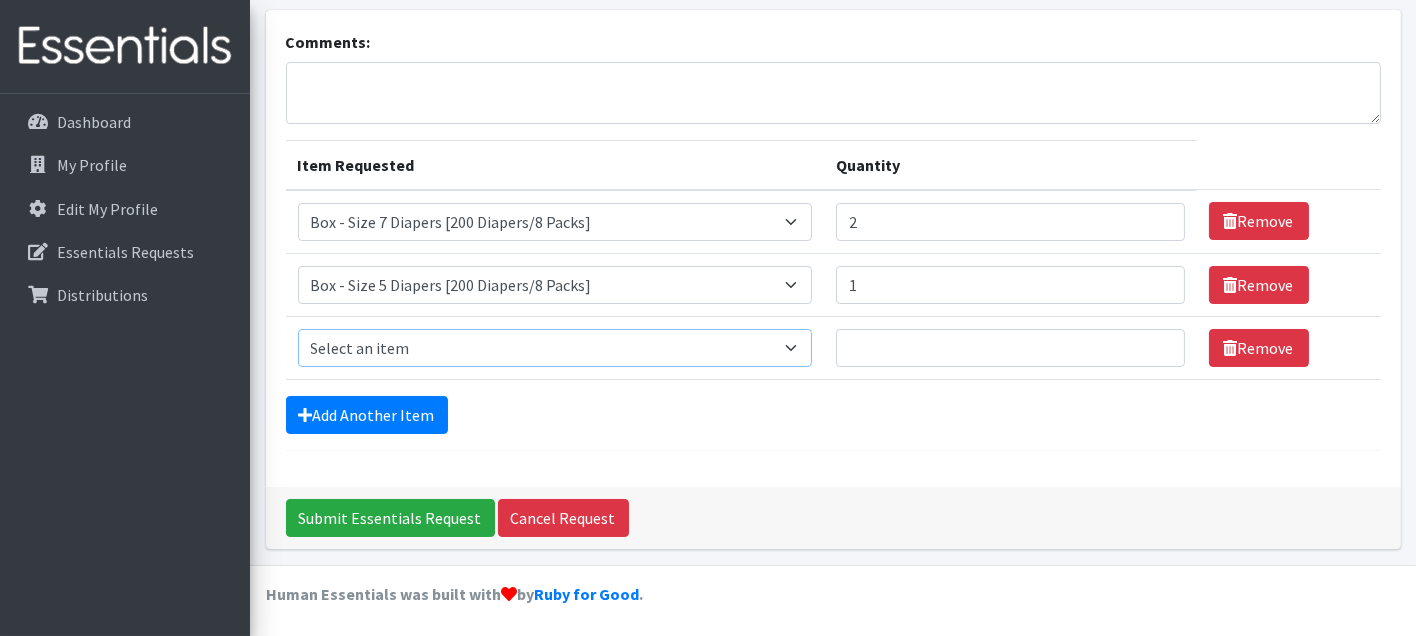 select on "14390" 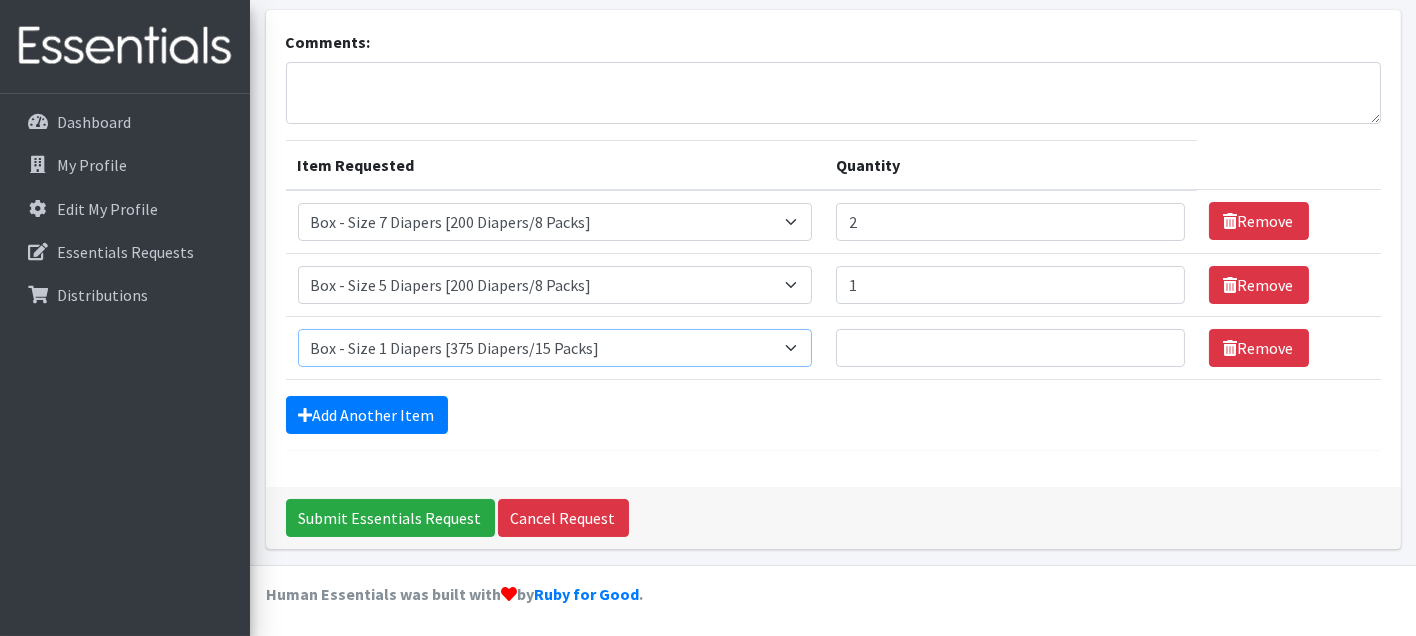 click on "Select an item
Box - 2T-3T Pull-ups [200 Pull-ups/8 Packs]
Box - 3T-4T Pull-ups [200 Pull-ups/8 Packs]
Box - 4T-5T Pull-Ups [200 Pull-ups/8 Packs]
Box - Newborn Diapers [450 Diapers/18 Packs]
Box - Size 1 Diapers [375 Diapers/15 Packs]
Box - Size 2 Diapers [375 Diapers/15 Packs]
Box - Size 3 Diapers [250 Diapers/10 Packs]
Box - Size 4 Diapers [225 Diapers/9 Packs]
Box - Size 5 Diapers [200 Diapers/8 Packs]
Box - Size 6 Diapers [200 Diapers/8 Packs]
Box - Size 7 Diapers [200 Diapers/8 Packs]
Box - Wipes [18 Packs]
Diapers - Newborn
Diapers - Preemie
Diapers - Size 1
Diapers - Size 2
Diapers - Size 3
Diapers - Size 4
Diapers - Size 5
Diapers - Size 6
Diapers - Size 7
Kids Pull-Ups (2T-3T)
Kids Pull-Ups (3T-4T)
Kids Pull-Ups (4T-5T)
Wipes (Baby)" at bounding box center (555, 348) 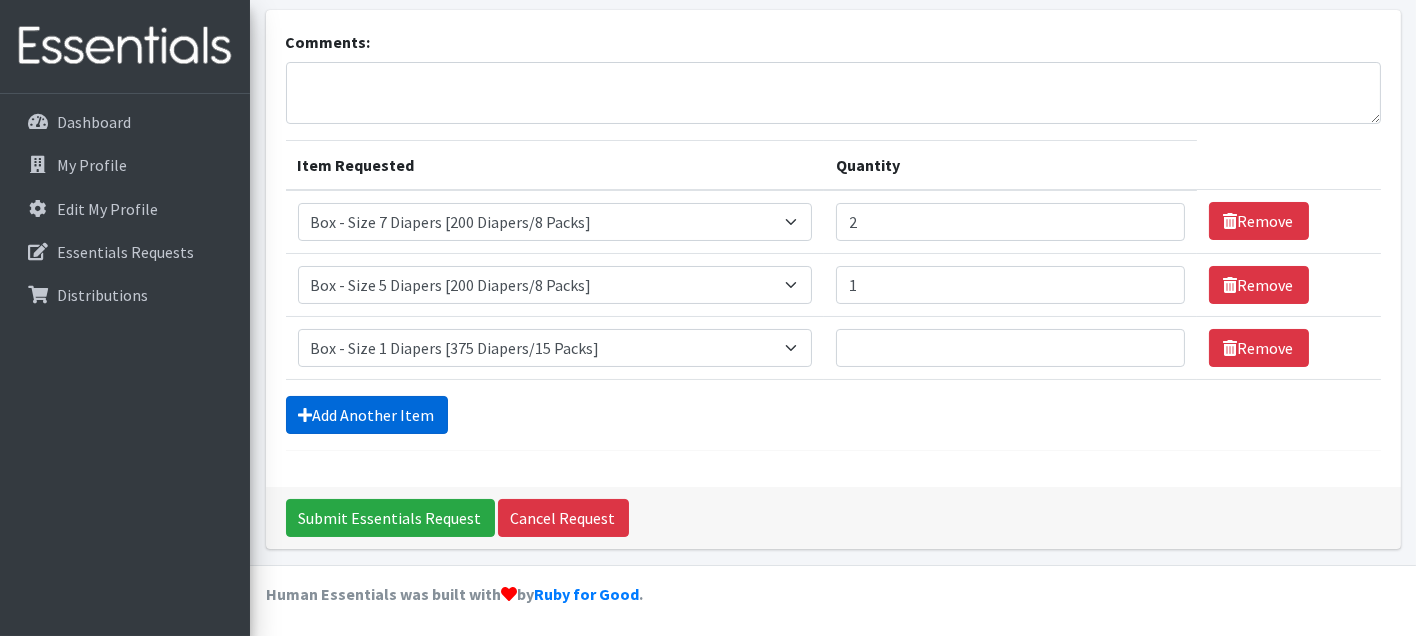 click on "Add Another Item" at bounding box center [367, 415] 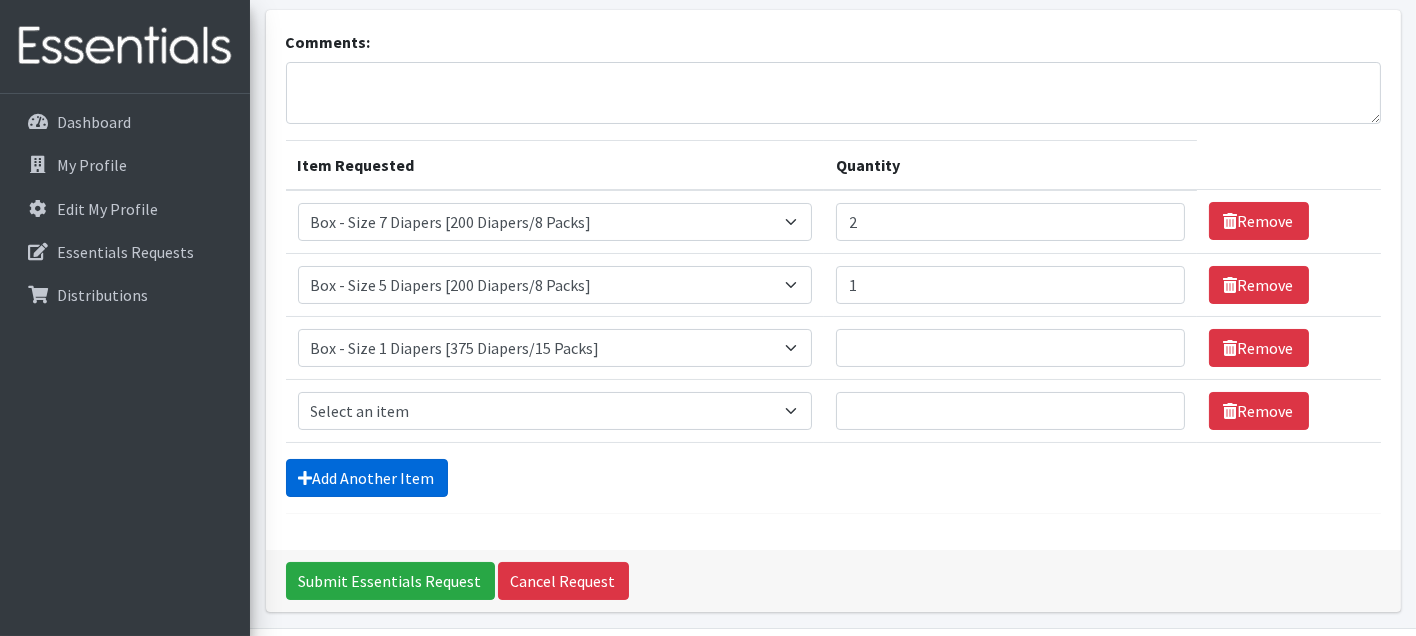 scroll, scrollTop: 182, scrollLeft: 0, axis: vertical 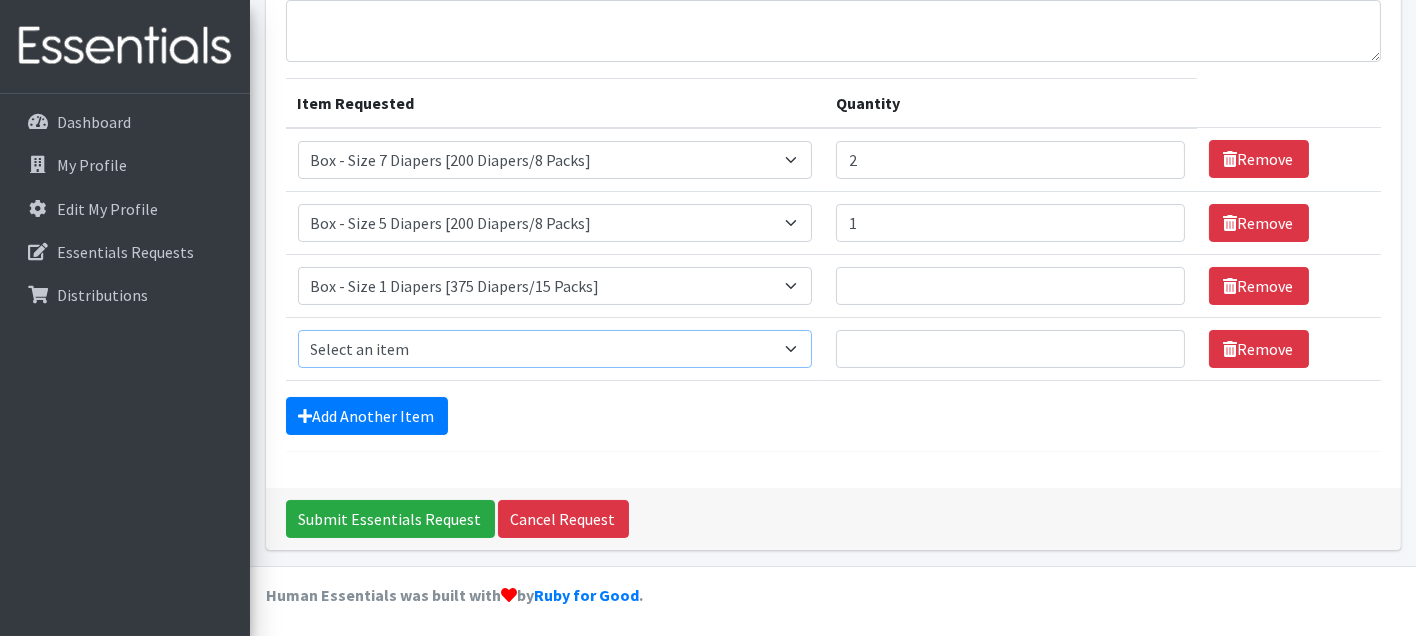 click on "Select an item
Box - 2T-3T Pull-ups [200 Pull-ups/8 Packs]
Box - 3T-4T Pull-ups [200 Pull-ups/8 Packs]
Box - 4T-5T Pull-Ups [200 Pull-ups/8 Packs]
Box - Newborn Diapers [450 Diapers/18 Packs]
Box - Size 1 Diapers [375 Diapers/15 Packs]
Box - Size 2 Diapers [375 Diapers/15 Packs]
Box - Size 3 Diapers [250 Diapers/10 Packs]
Box - Size 4 Diapers [225 Diapers/9 Packs]
Box - Size 5 Diapers [200 Diapers/8 Packs]
Box - Size 6 Diapers [200 Diapers/8 Packs]
Box - Size 7 Diapers [200 Diapers/8 Packs]
Box - Wipes [18 Packs]
Diapers - Newborn
Diapers - Preemie
Diapers - Size 1
Diapers - Size 2
Diapers - Size 3
Diapers - Size 4
Diapers - Size 5
Diapers - Size 6
Diapers - Size 7
Kids Pull-Ups (2T-3T)
Kids Pull-Ups (3T-4T)
Kids Pull-Ups (4T-5T)
Wipes (Baby)" at bounding box center [555, 349] 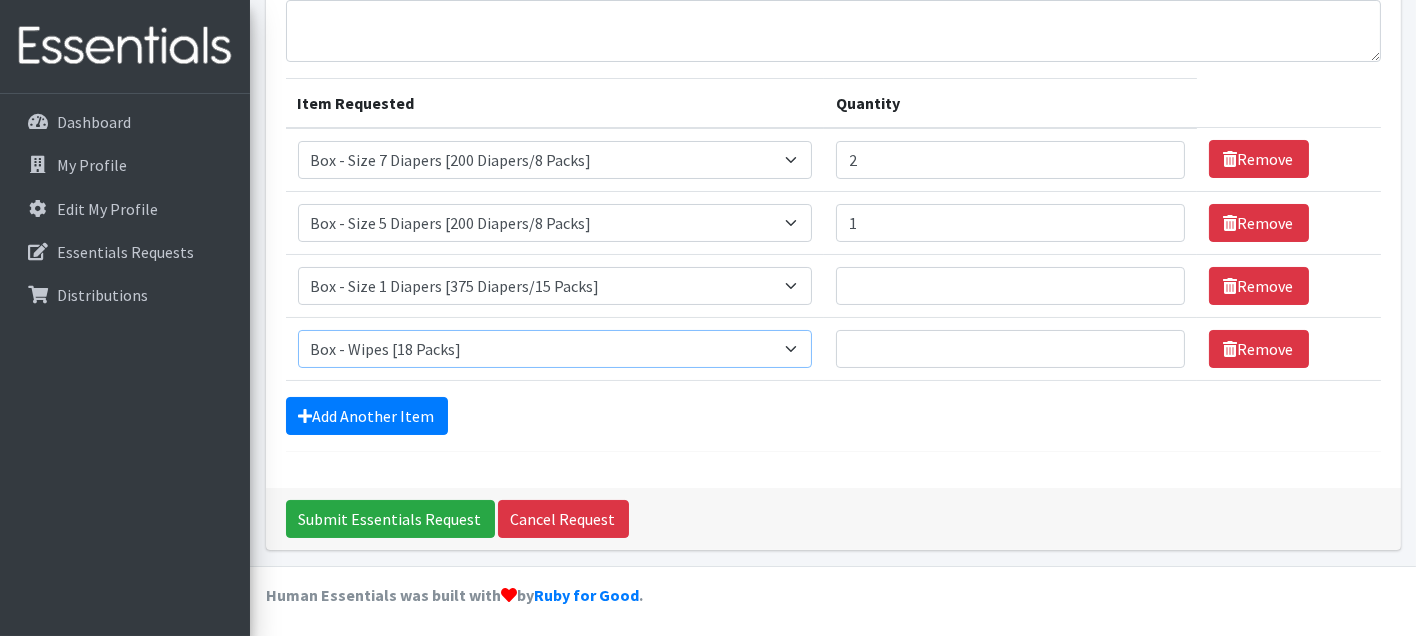 click on "Select an item
Box - 2T-3T Pull-ups [200 Pull-ups/8 Packs]
Box - 3T-4T Pull-ups [200 Pull-ups/8 Packs]
Box - 4T-5T Pull-Ups [200 Pull-ups/8 Packs]
Box - Newborn Diapers [450 Diapers/18 Packs]
Box - Size 1 Diapers [375 Diapers/15 Packs]
Box - Size 2 Diapers [375 Diapers/15 Packs]
Box - Size 3 Diapers [250 Diapers/10 Packs]
Box - Size 4 Diapers [225 Diapers/9 Packs]
Box - Size 5 Diapers [200 Diapers/8 Packs]
Box - Size 6 Diapers [200 Diapers/8 Packs]
Box - Size 7 Diapers [200 Diapers/8 Packs]
Box - Wipes [18 Packs]
Diapers - Newborn
Diapers - Preemie
Diapers - Size 1
Diapers - Size 2
Diapers - Size 3
Diapers - Size 4
Diapers - Size 5
Diapers - Size 6
Diapers - Size 7
Kids Pull-Ups (2T-3T)
Kids Pull-Ups (3T-4T)
Kids Pull-Ups (4T-5T)
Wipes (Baby)" at bounding box center [555, 349] 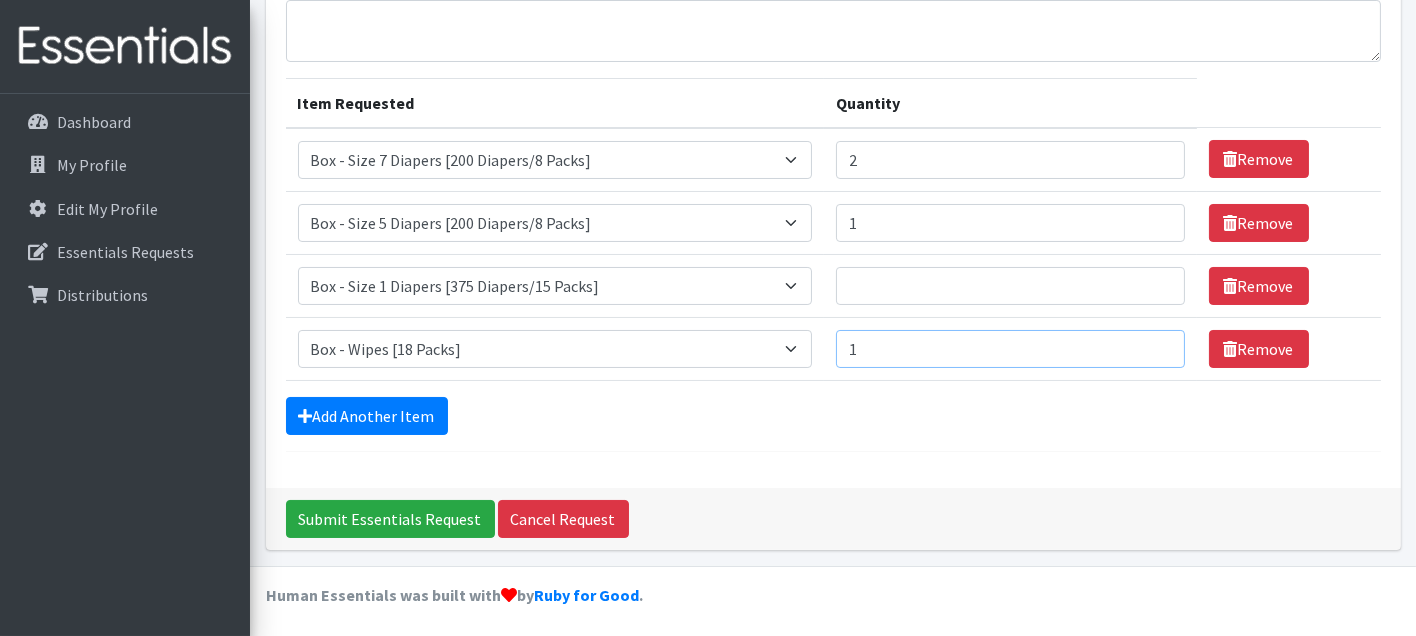 click on "1" at bounding box center [1010, 349] 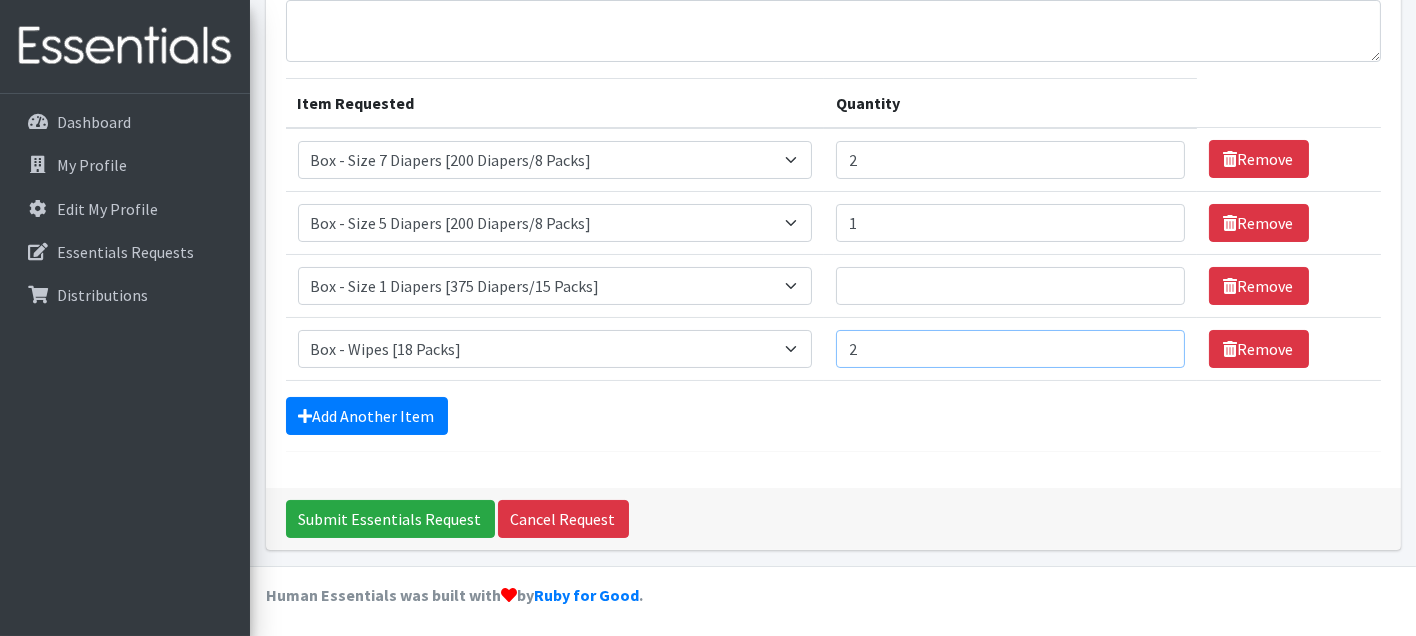 click on "2" at bounding box center (1010, 349) 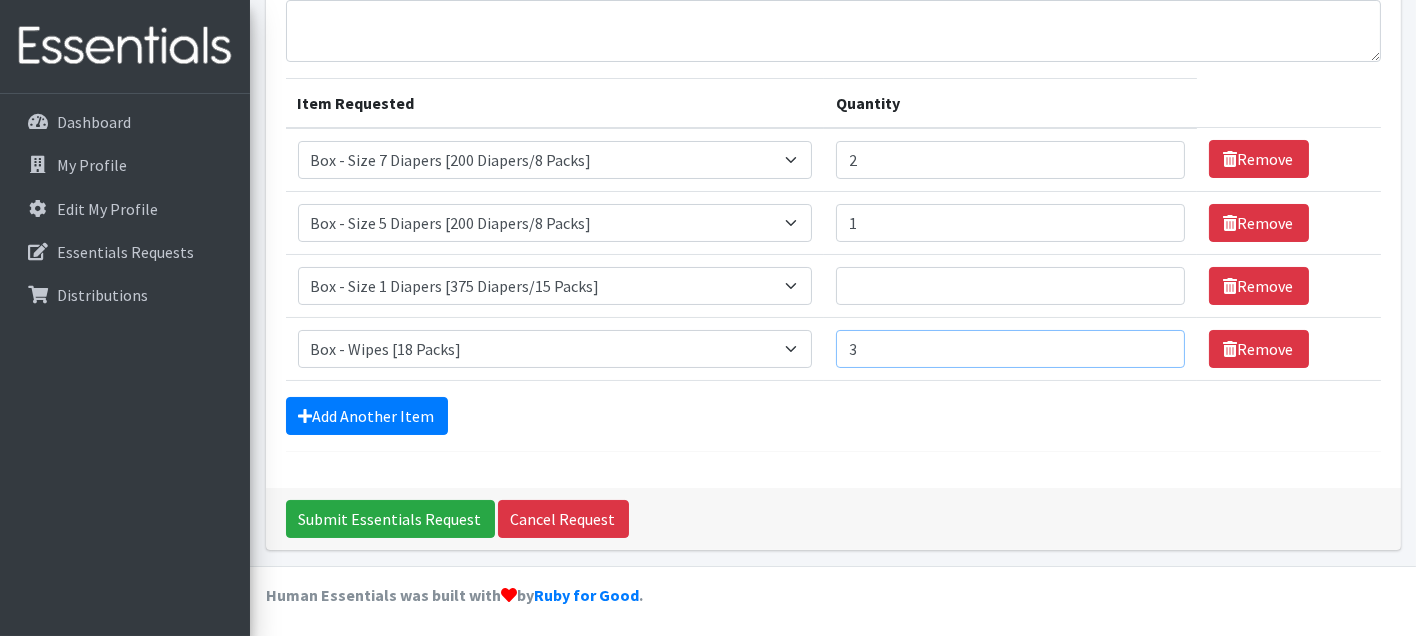 type on "3" 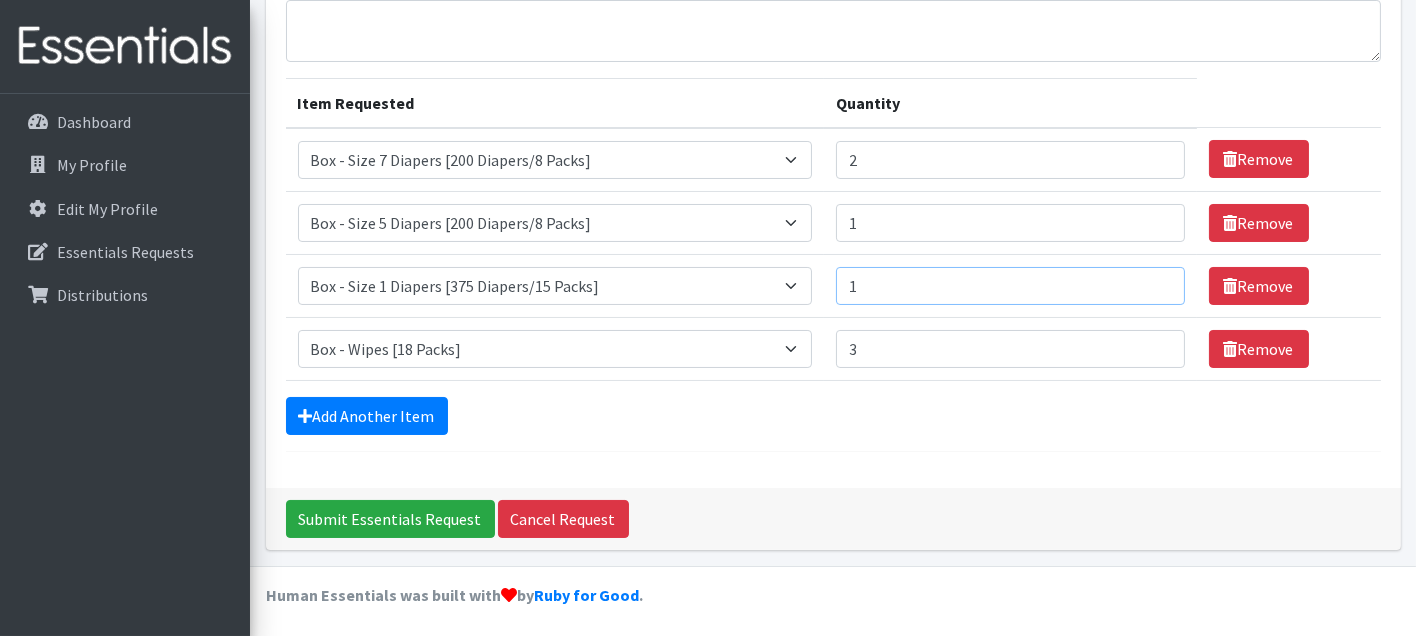 type on "1" 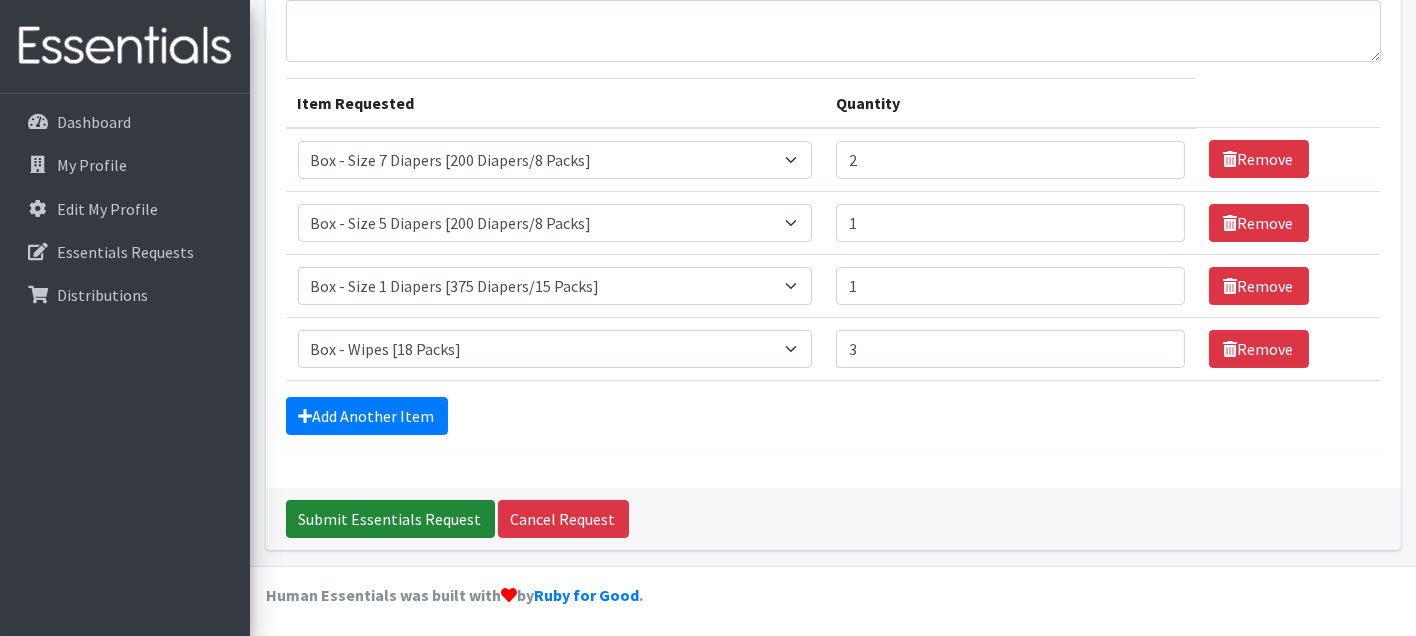 click on "Submit Essentials Request" at bounding box center (390, 519) 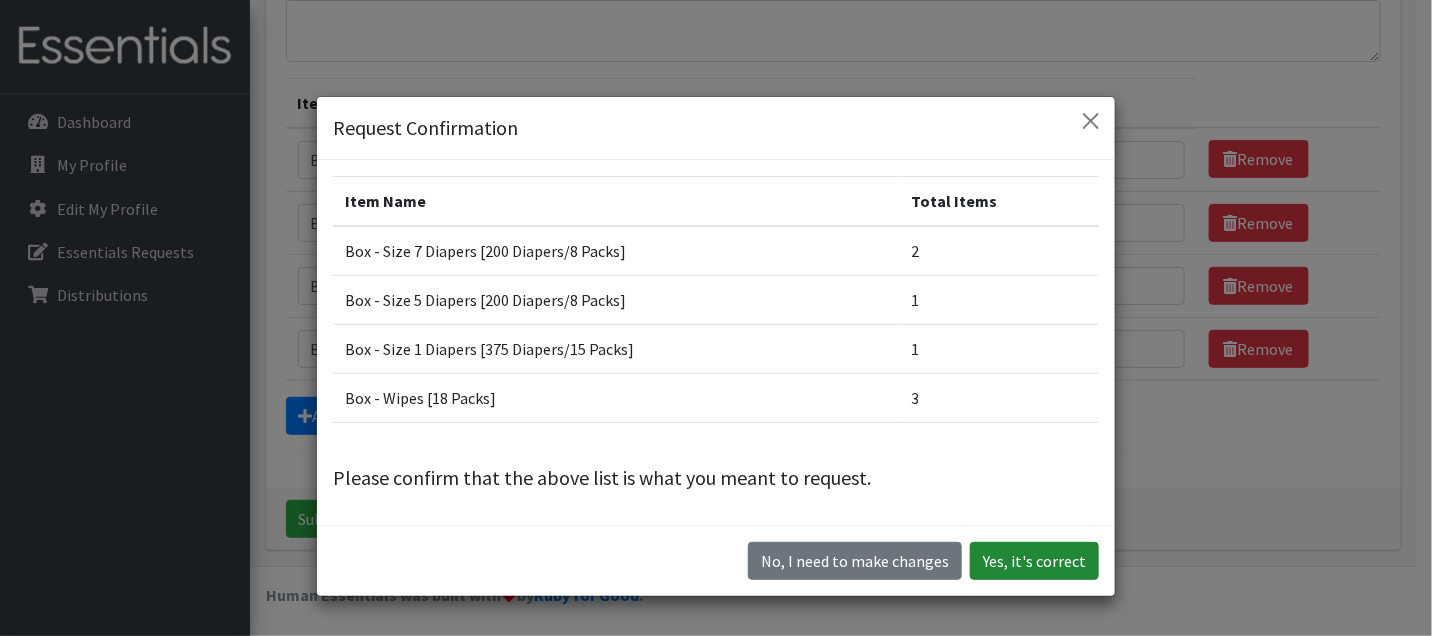 click on "Yes, it's correct" at bounding box center [1034, 561] 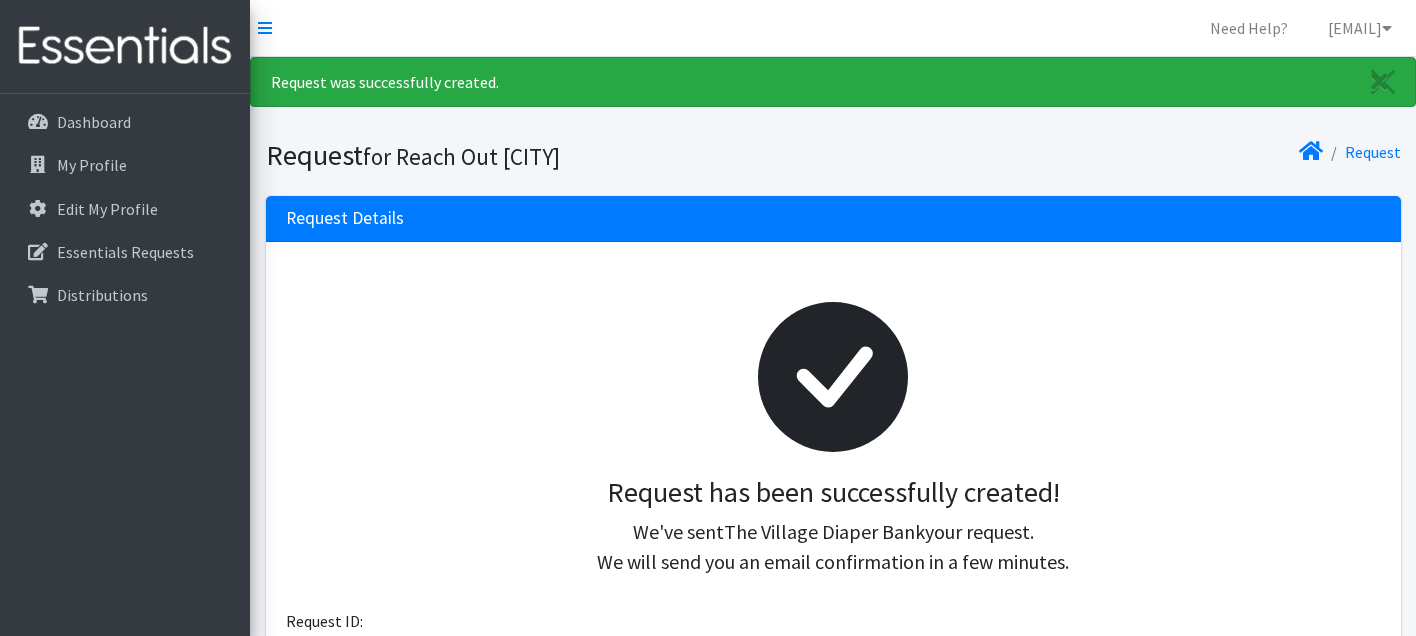 scroll, scrollTop: 0, scrollLeft: 0, axis: both 